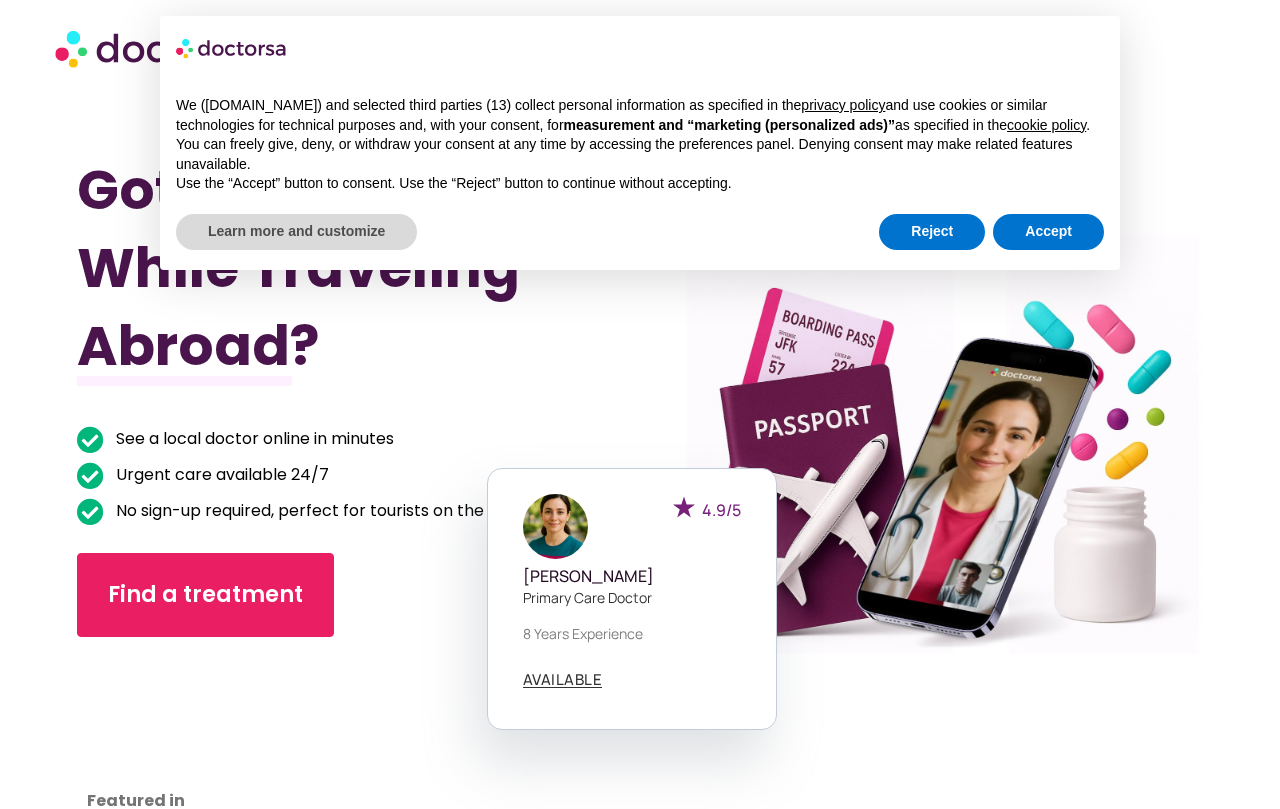 scroll, scrollTop: 0, scrollLeft: 0, axis: both 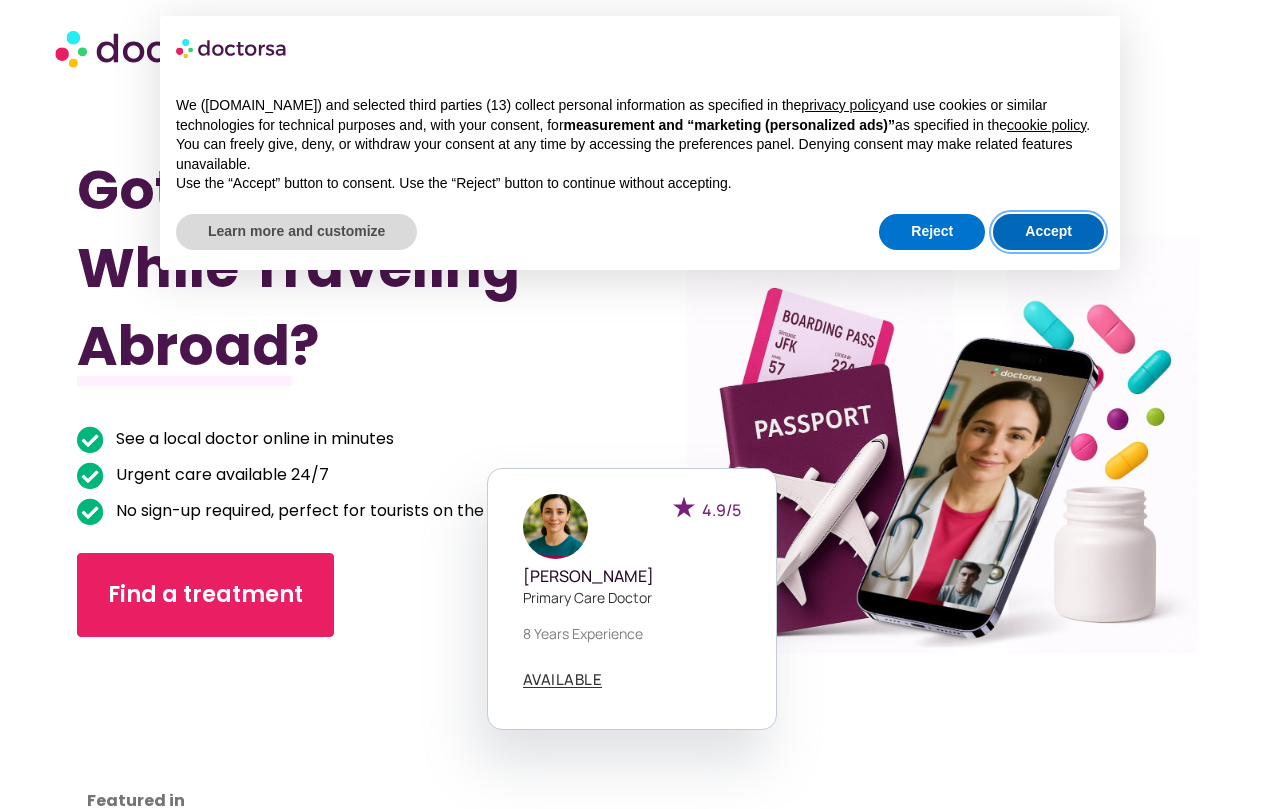 click on "Accept" at bounding box center (1048, 232) 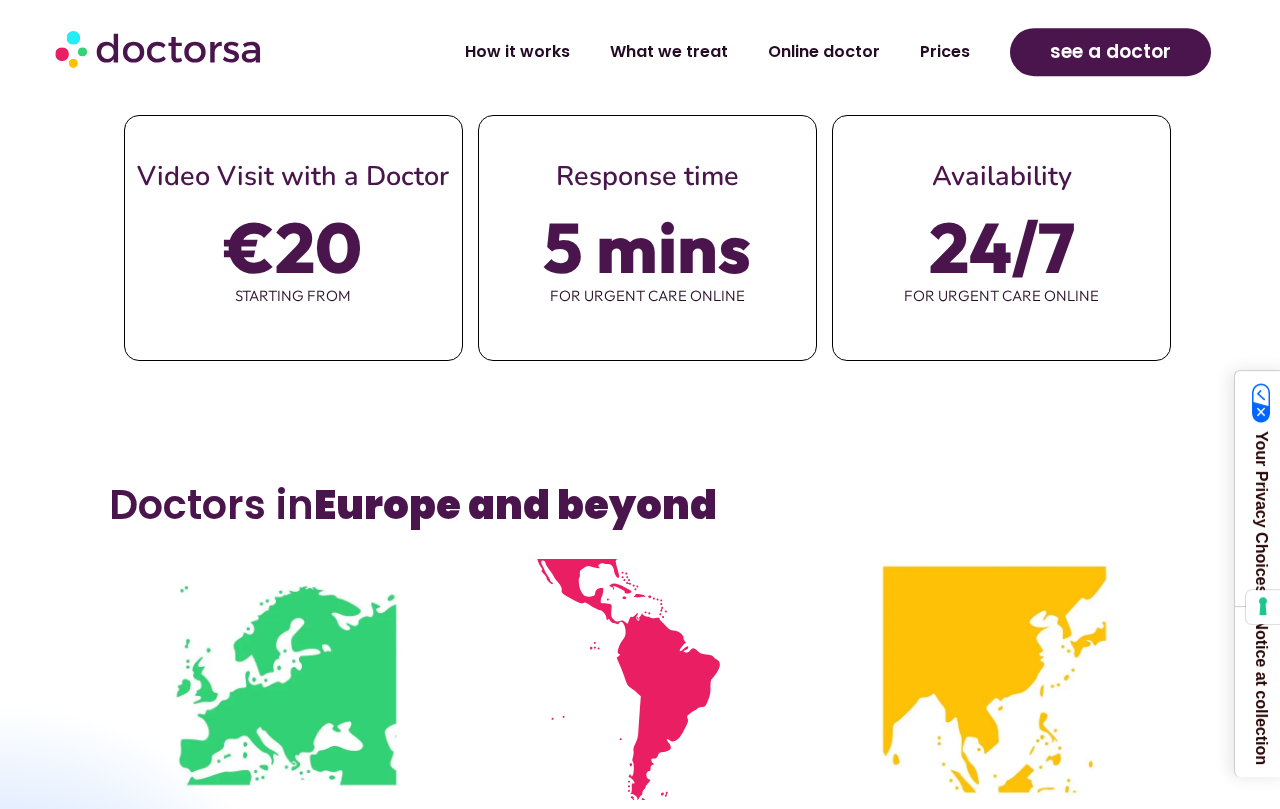 scroll, scrollTop: 1148, scrollLeft: 0, axis: vertical 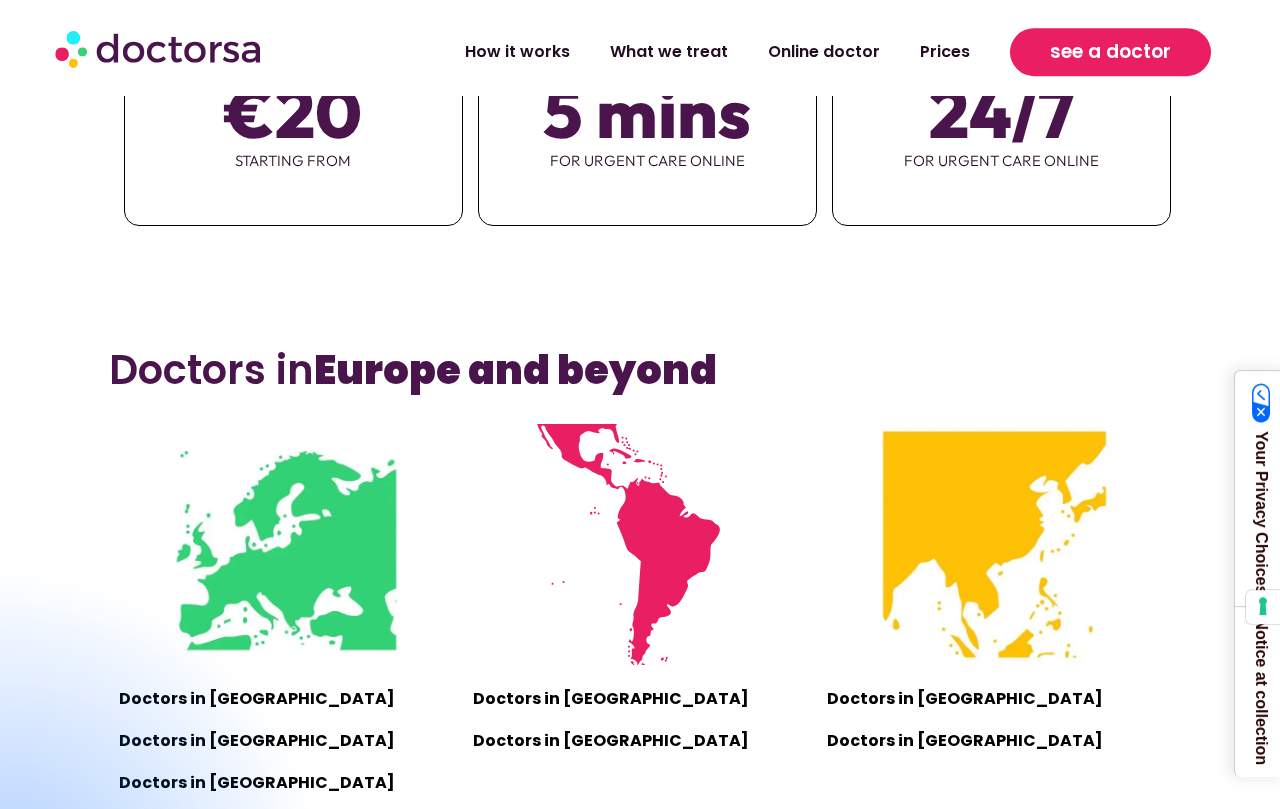 click on "see a doctor" at bounding box center [1110, 52] 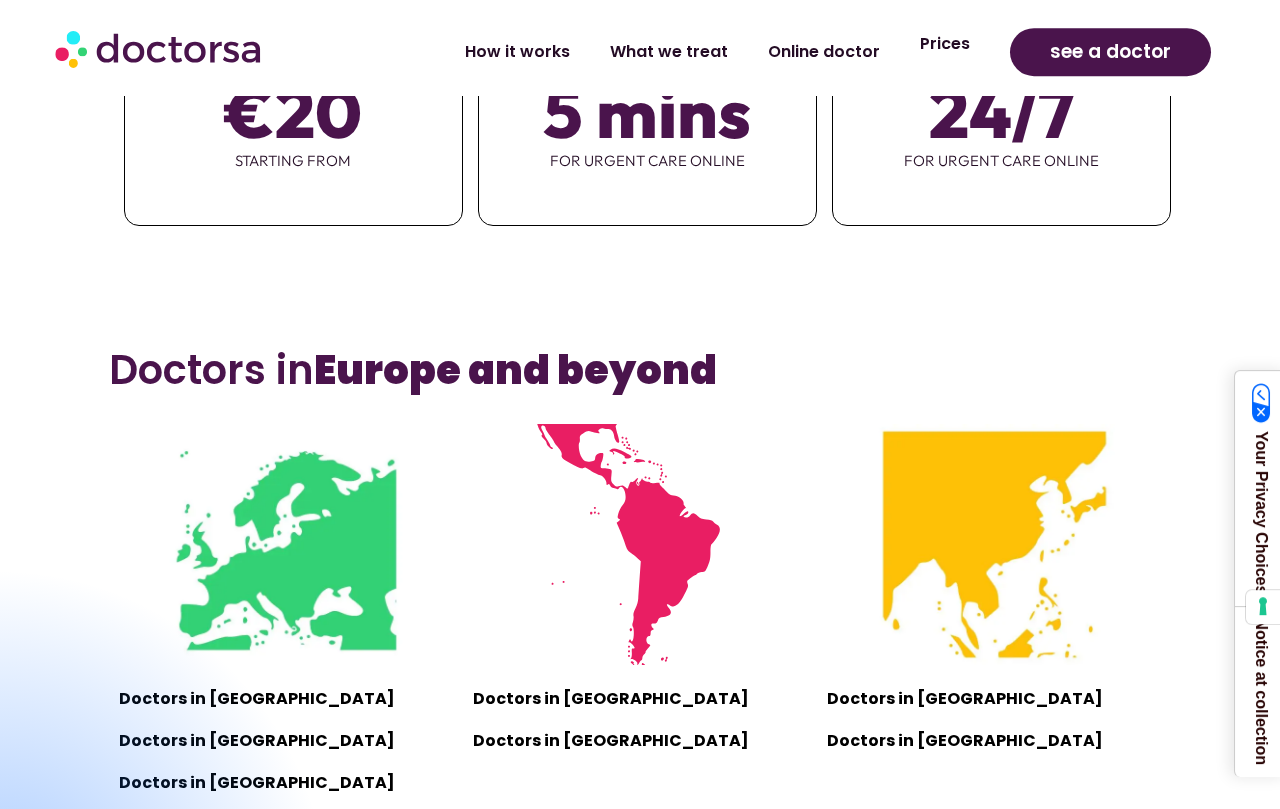 click on "Prices" 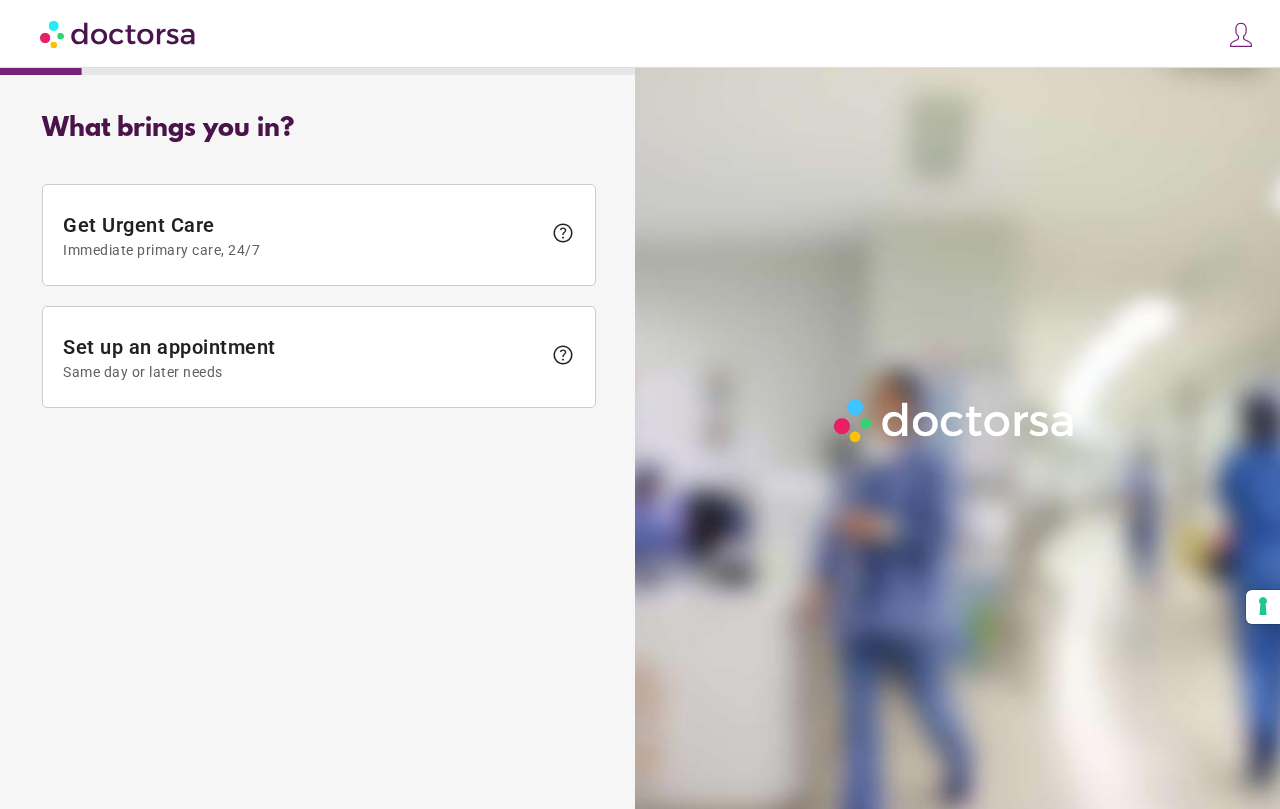 scroll, scrollTop: 0, scrollLeft: 0, axis: both 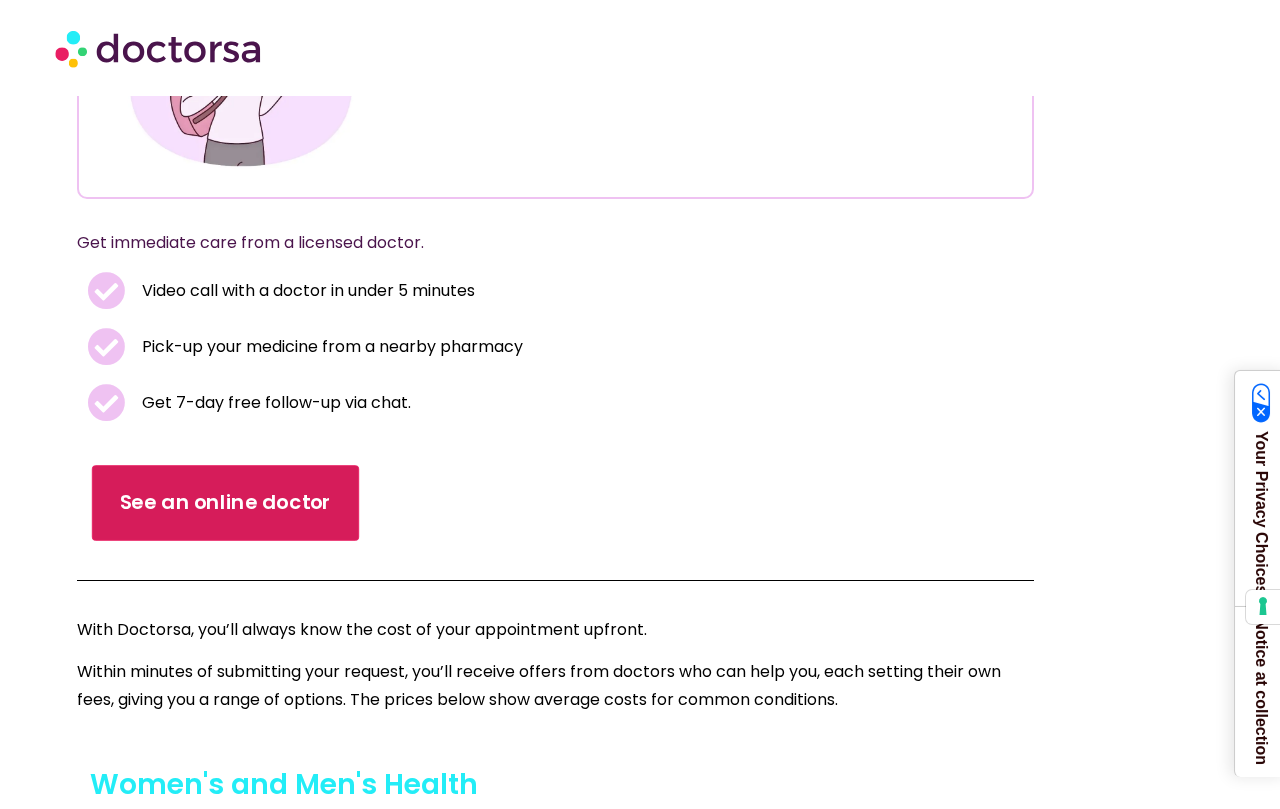 click on "See an online doctor" at bounding box center [226, 502] 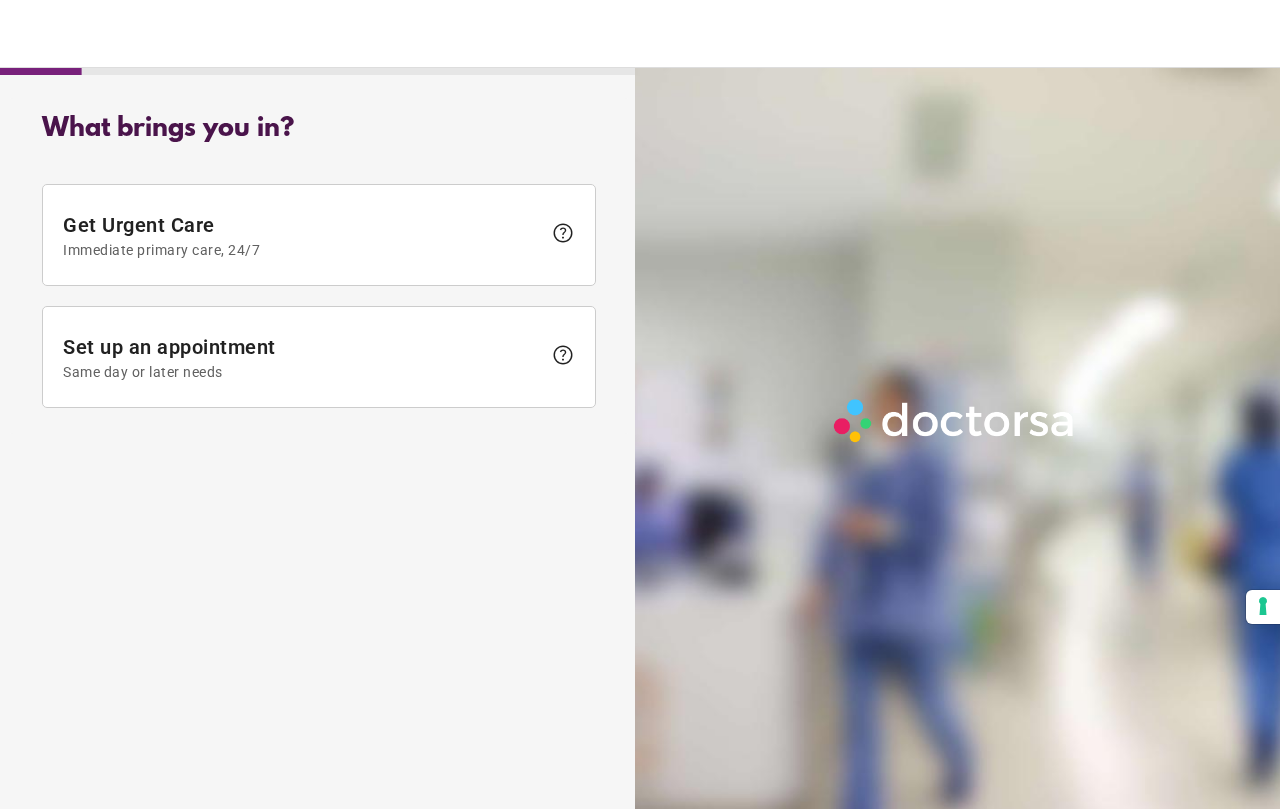 scroll, scrollTop: 0, scrollLeft: 0, axis: both 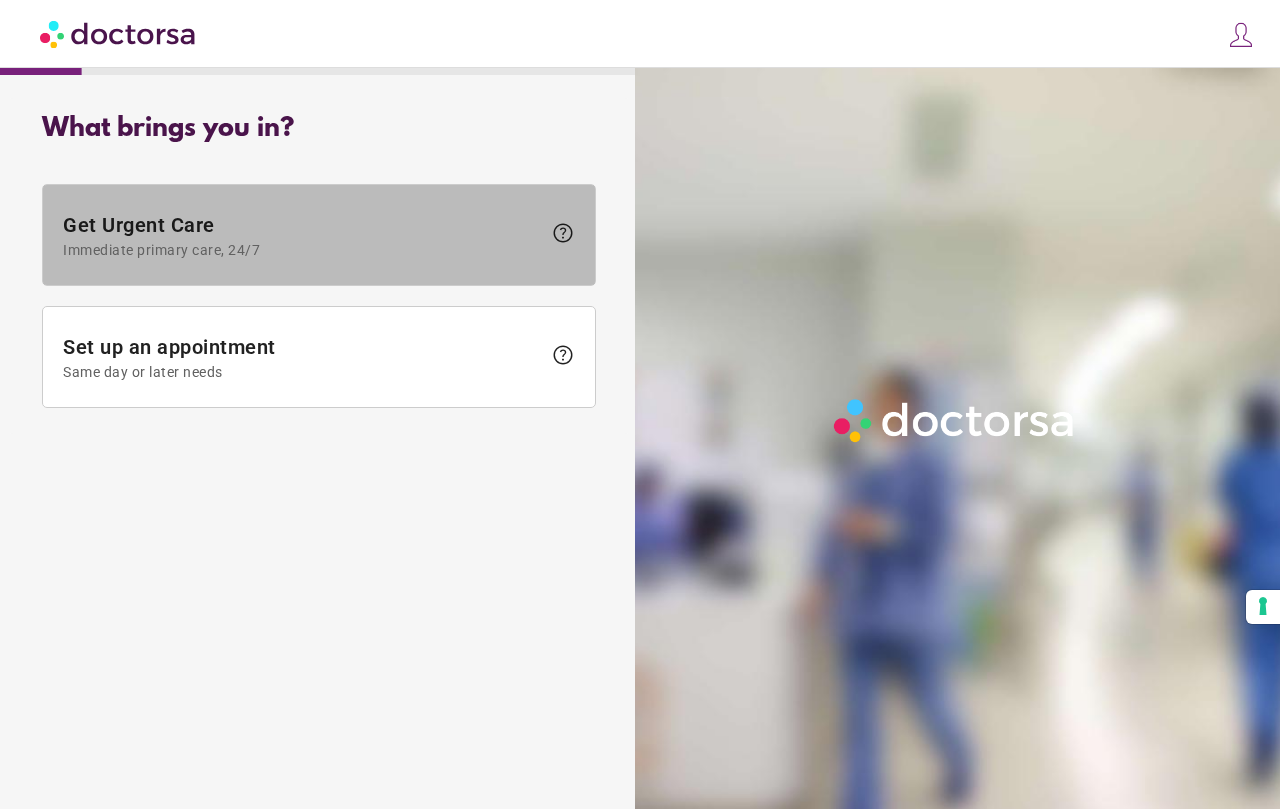 click on "help" at bounding box center [563, 233] 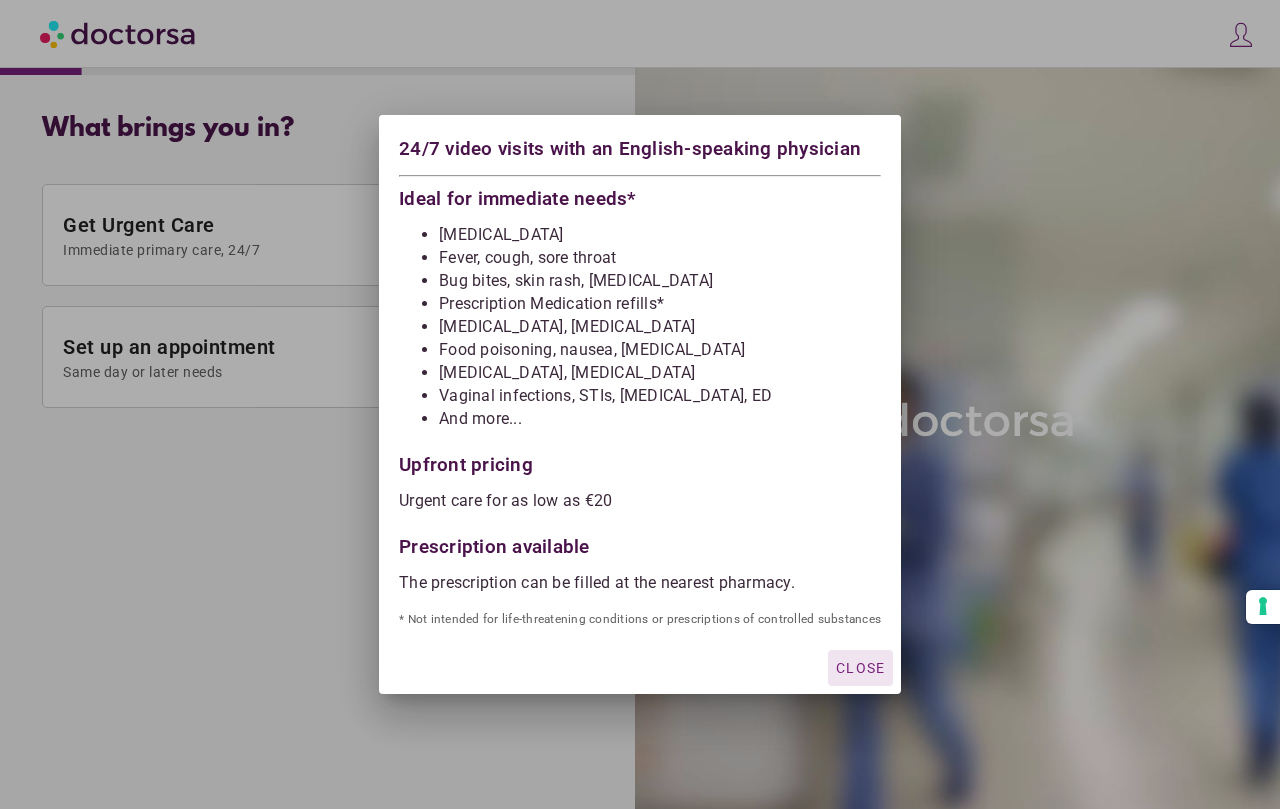 click on "Close" at bounding box center (860, 668) 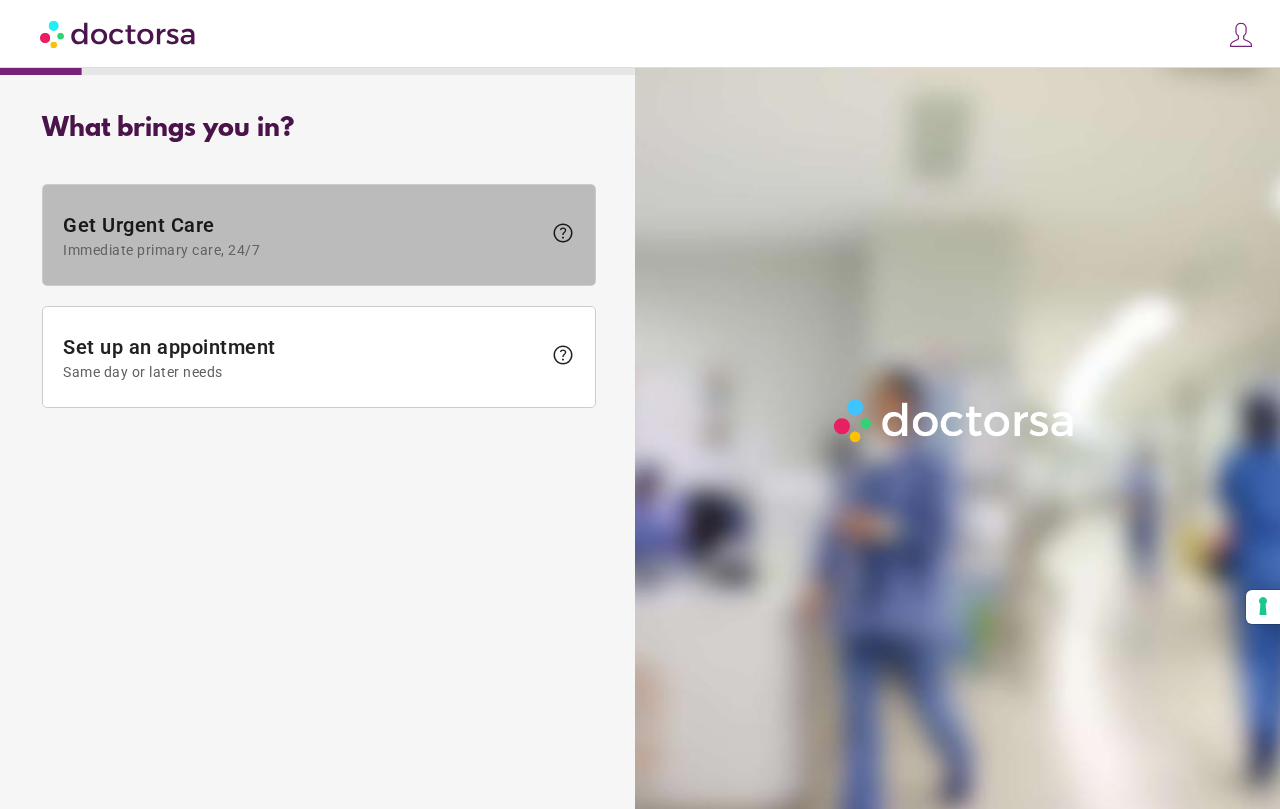 click on "Immediate primary care, 24/7" at bounding box center (302, 250) 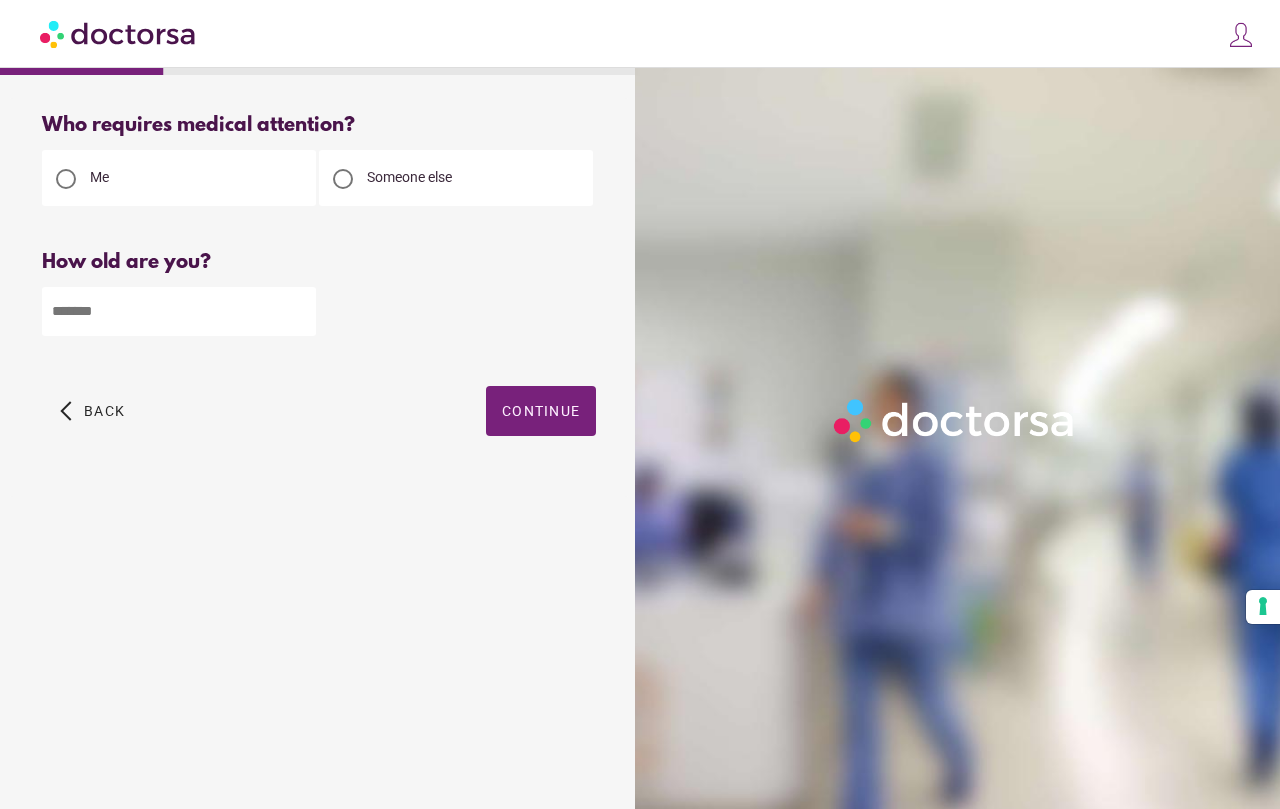click at bounding box center [179, 311] 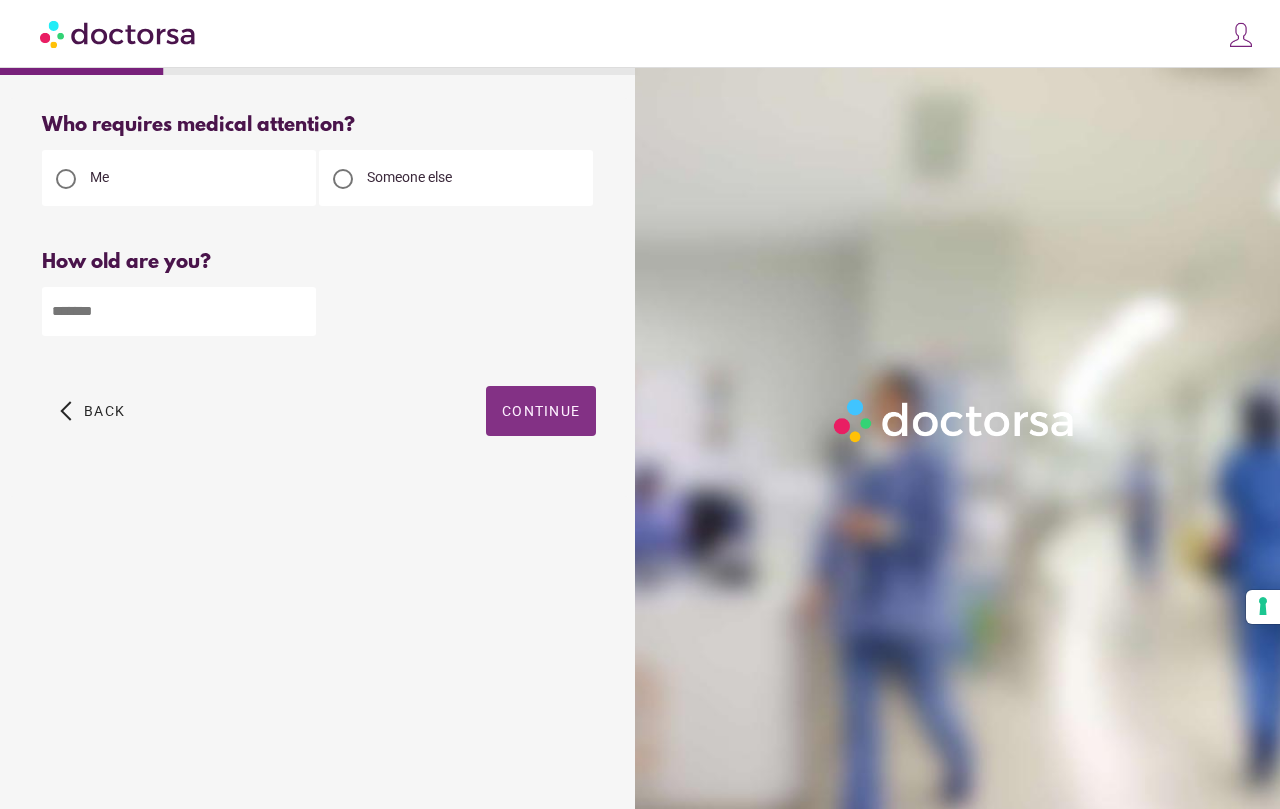 type on "**" 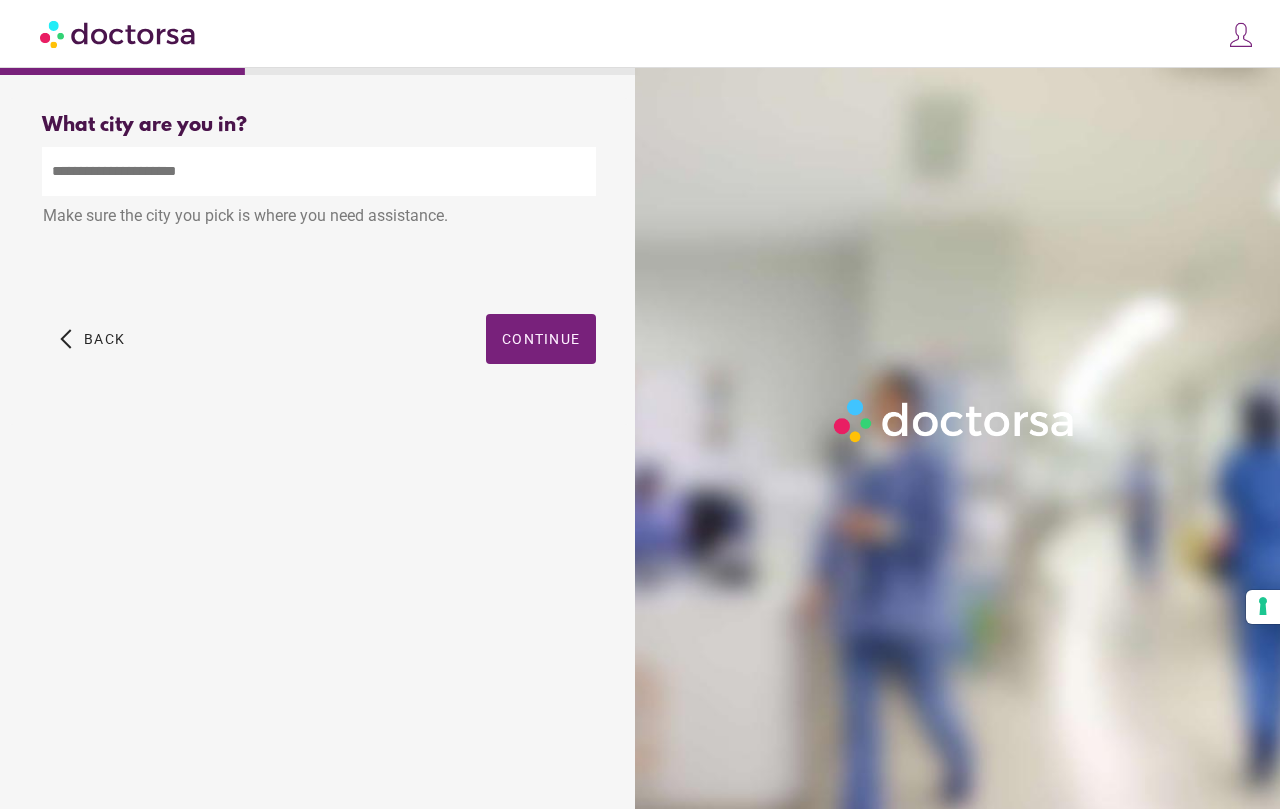 click at bounding box center [319, 171] 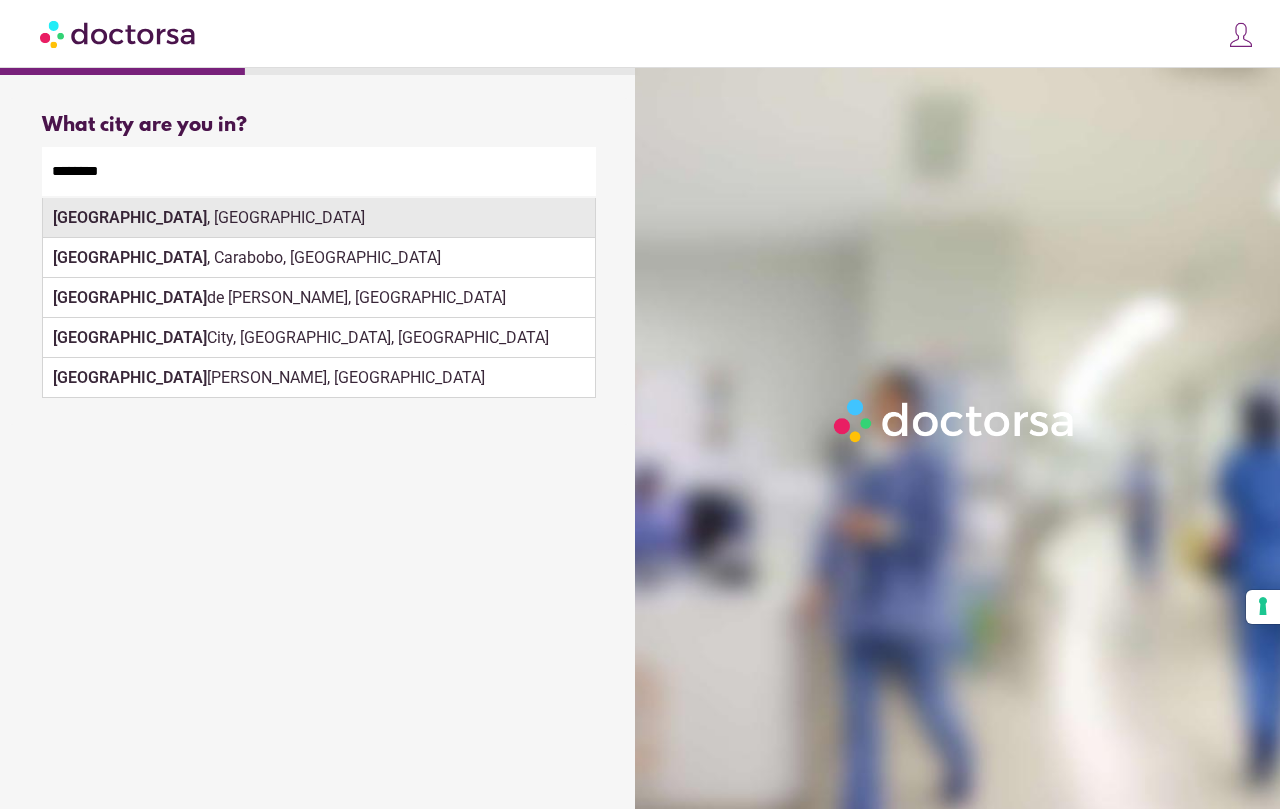 click on "Valencia , Spain" at bounding box center [319, 218] 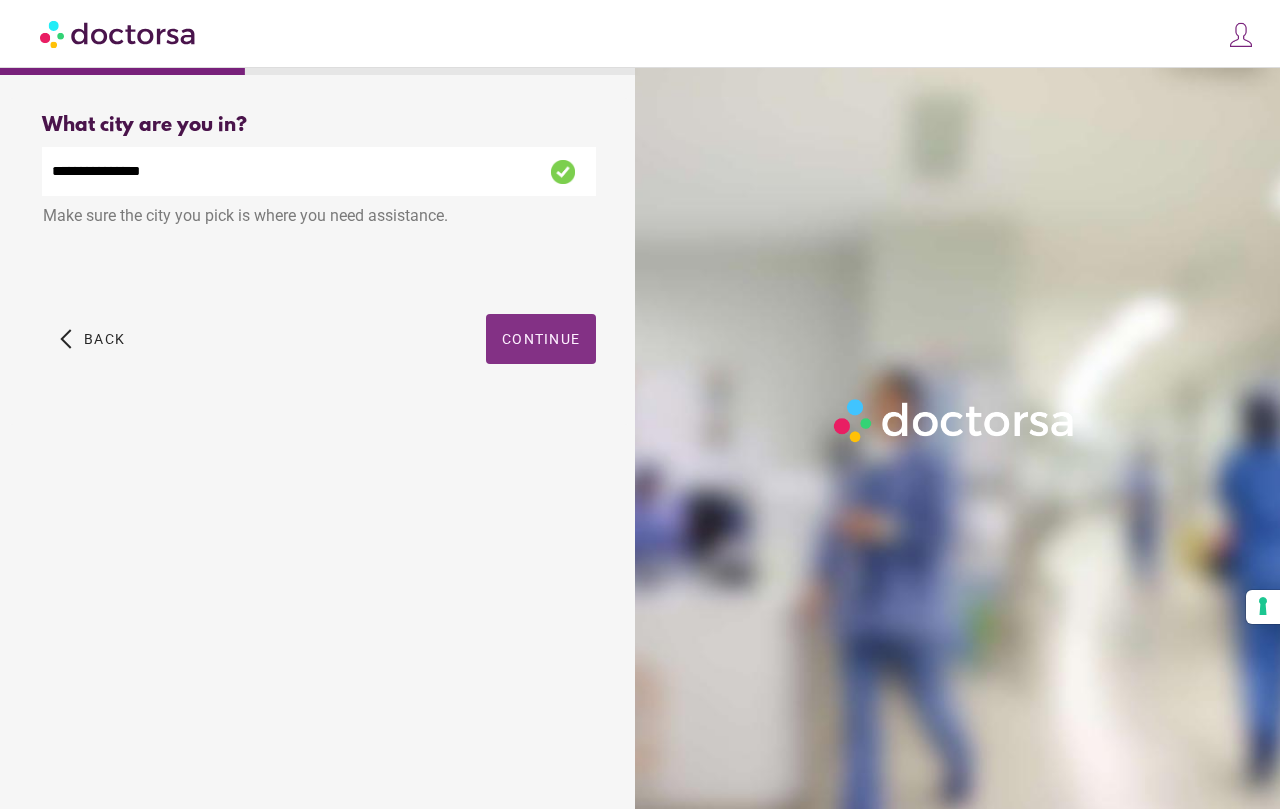 click on "Continue" at bounding box center (541, 339) 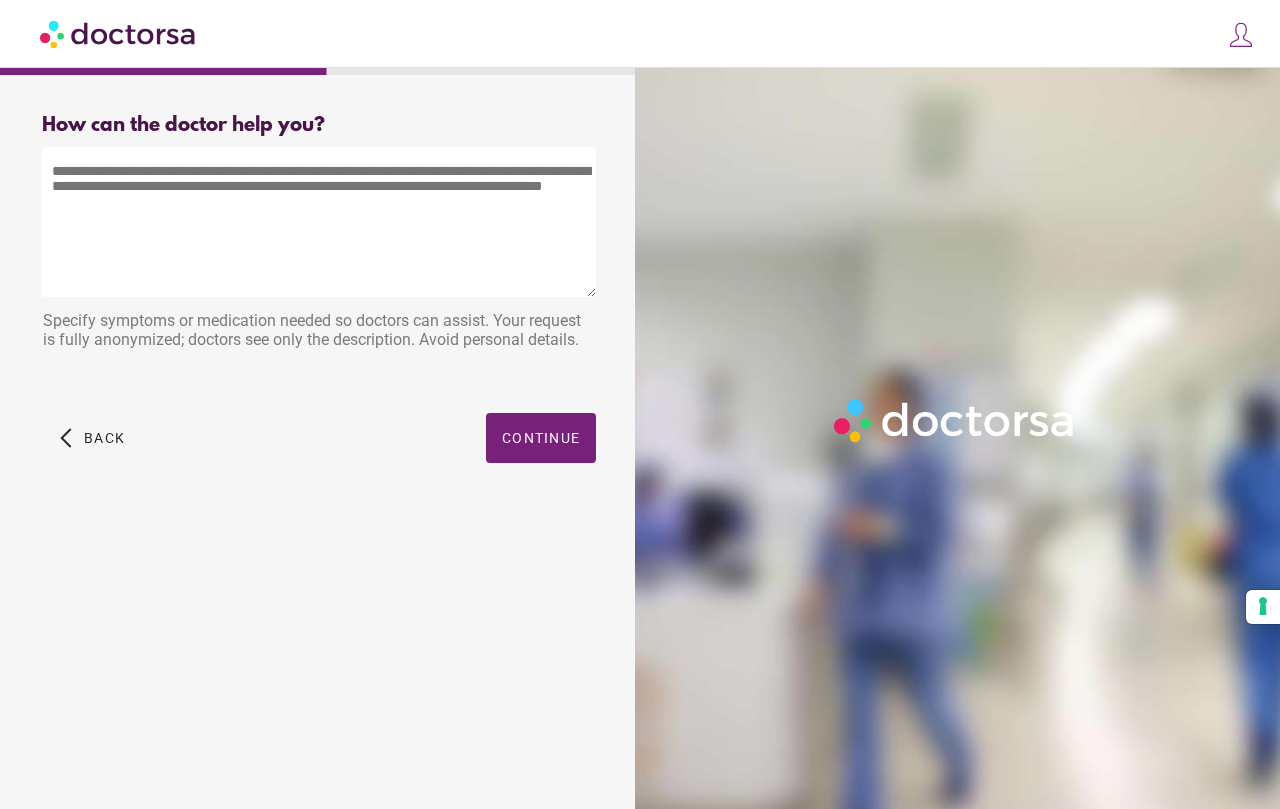 click at bounding box center (319, 222) 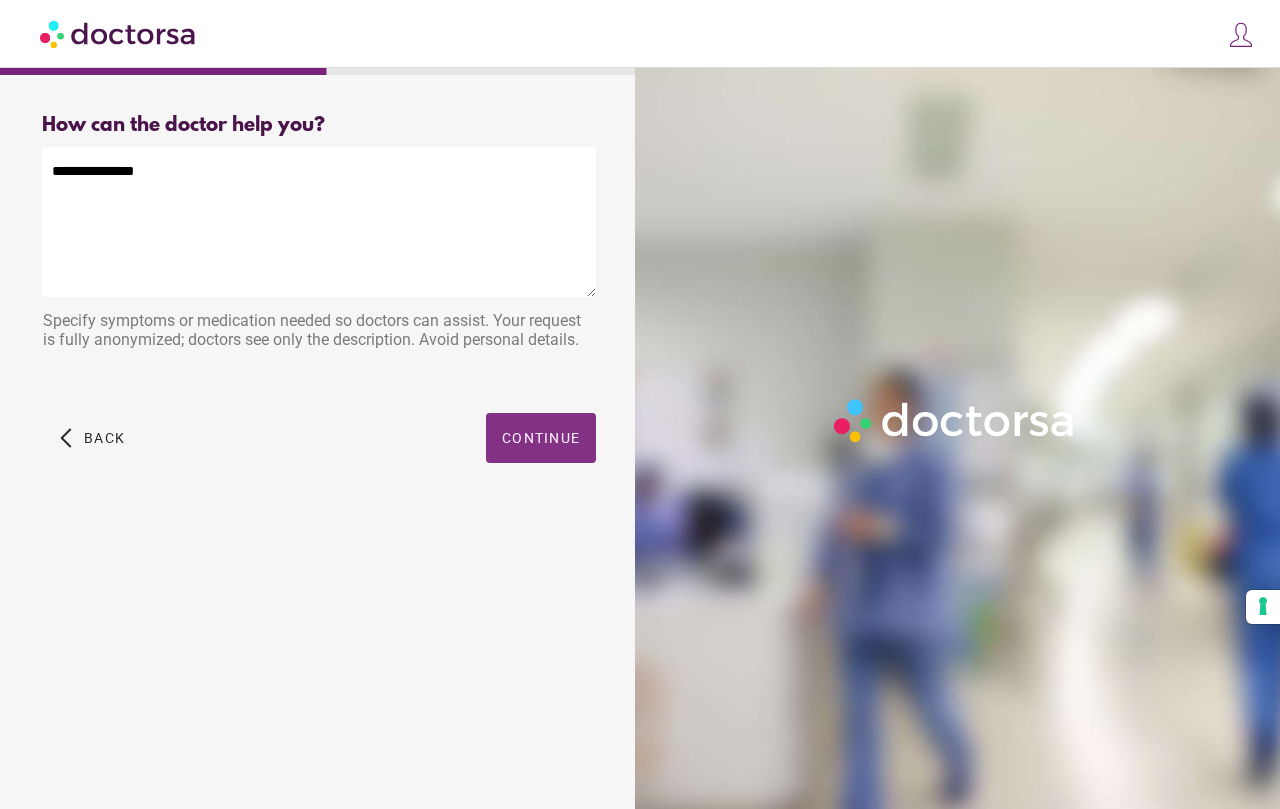type on "**********" 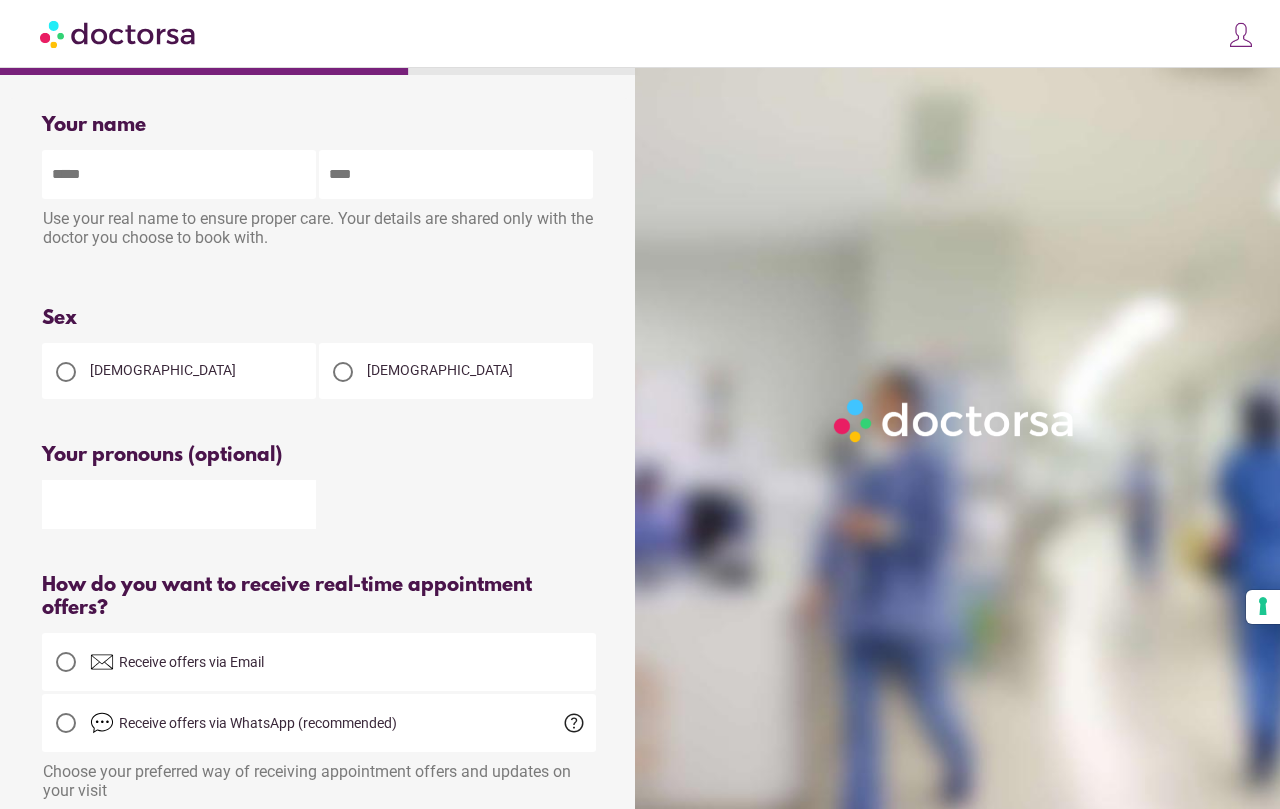click at bounding box center (179, 174) 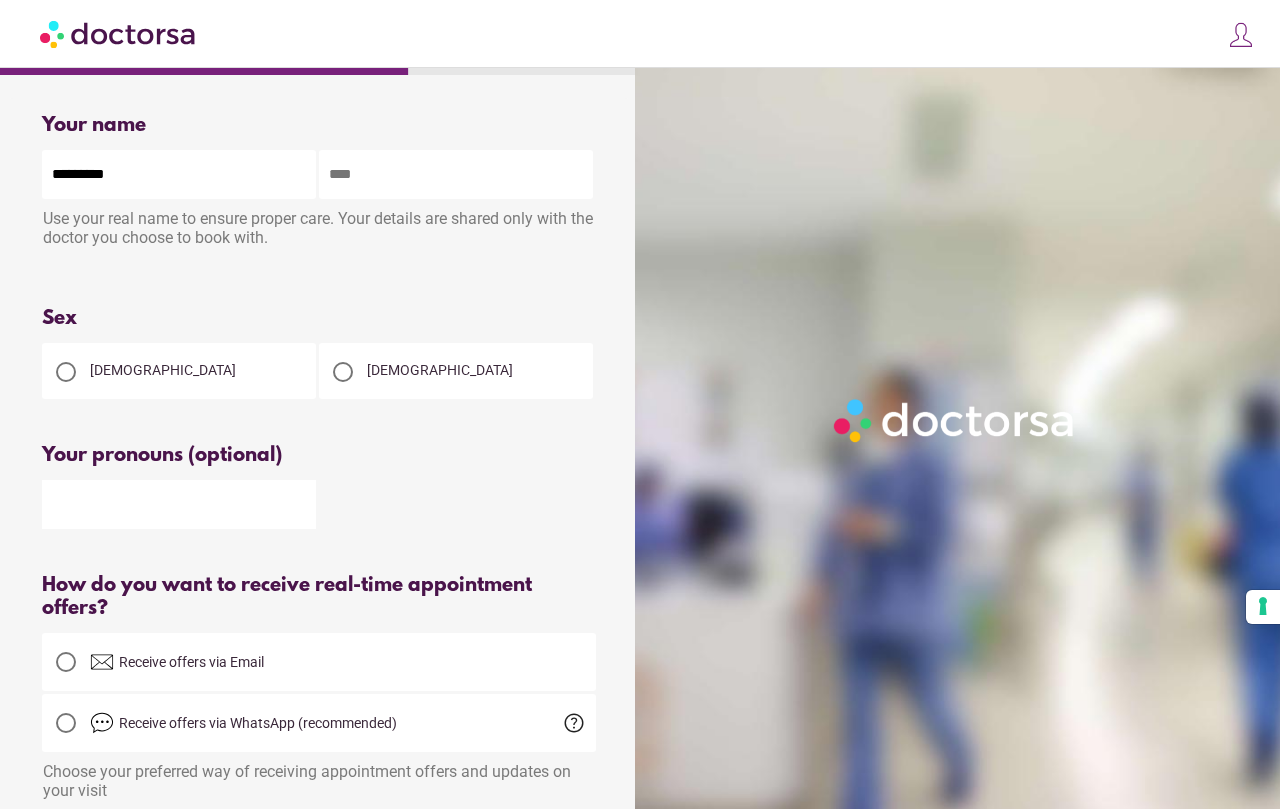 type on "*********" 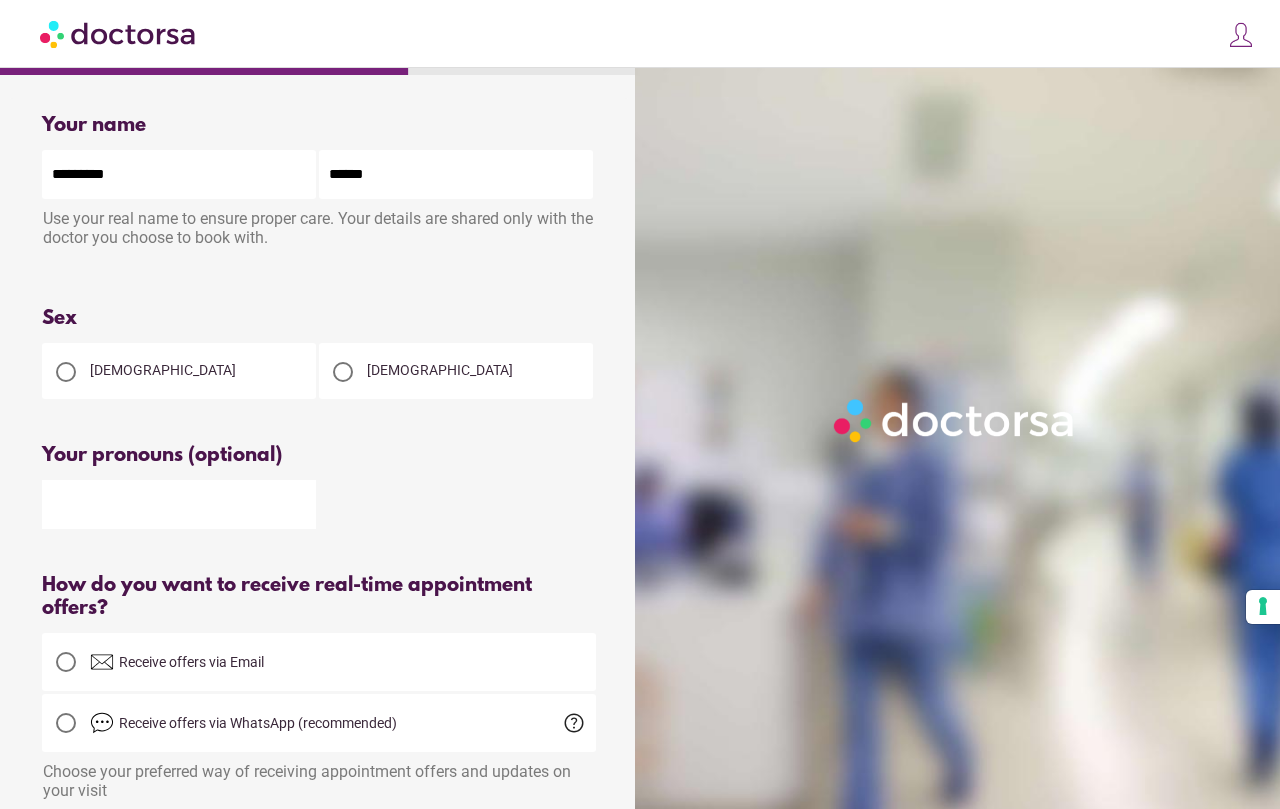 type on "******" 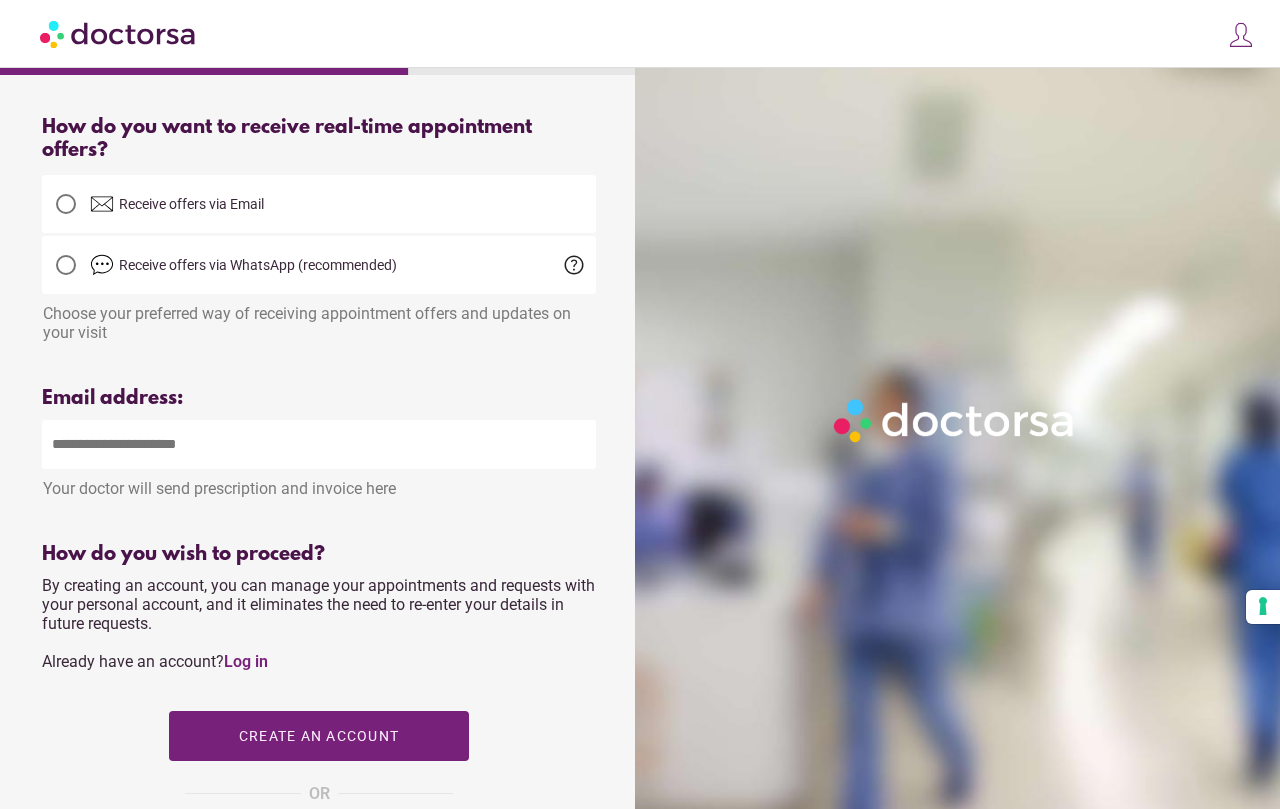 scroll, scrollTop: 460, scrollLeft: 0, axis: vertical 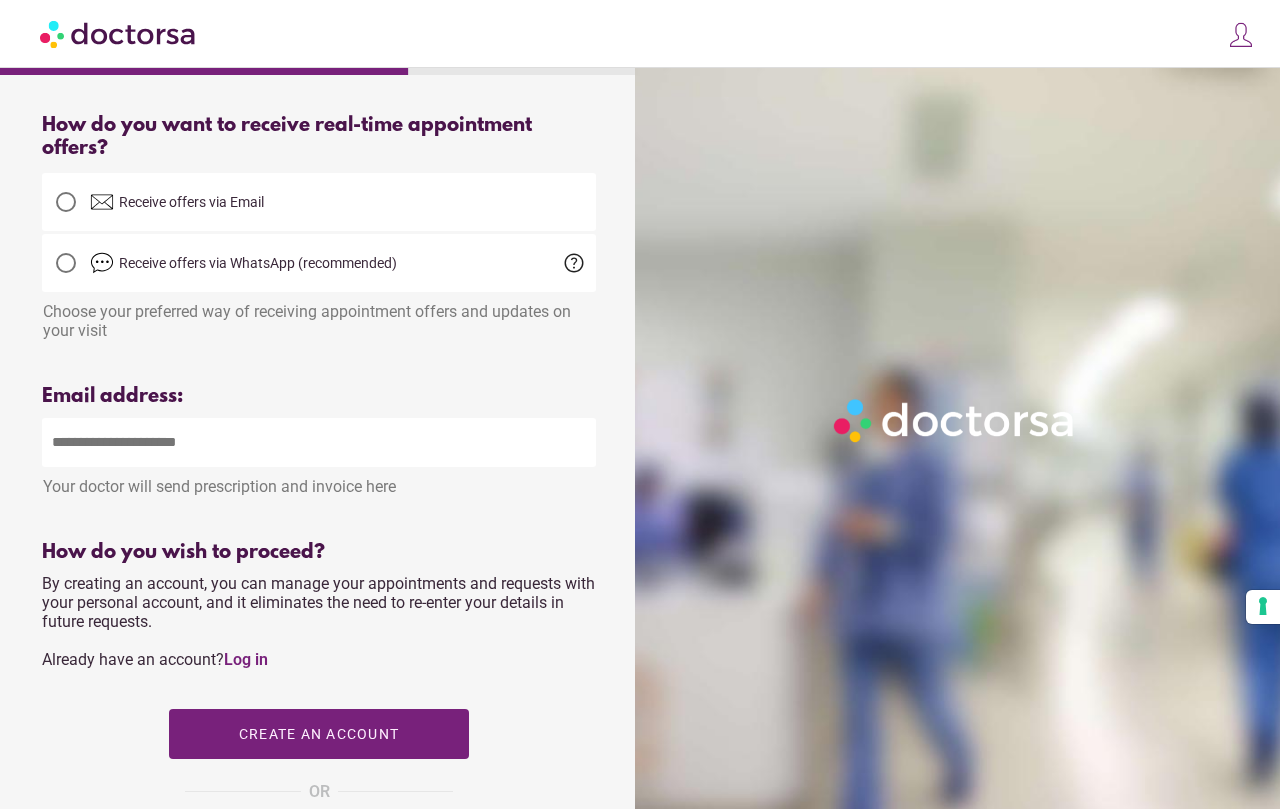 click at bounding box center [319, 442] 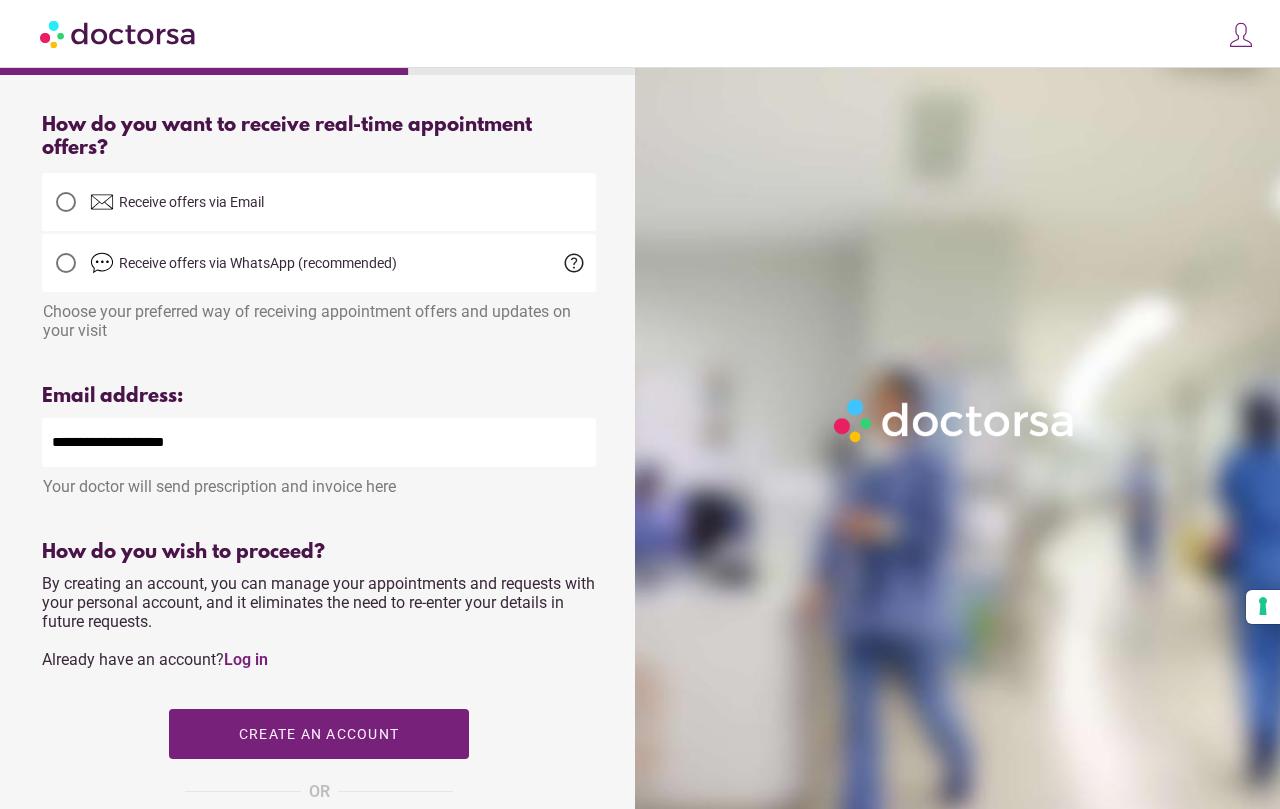type on "**********" 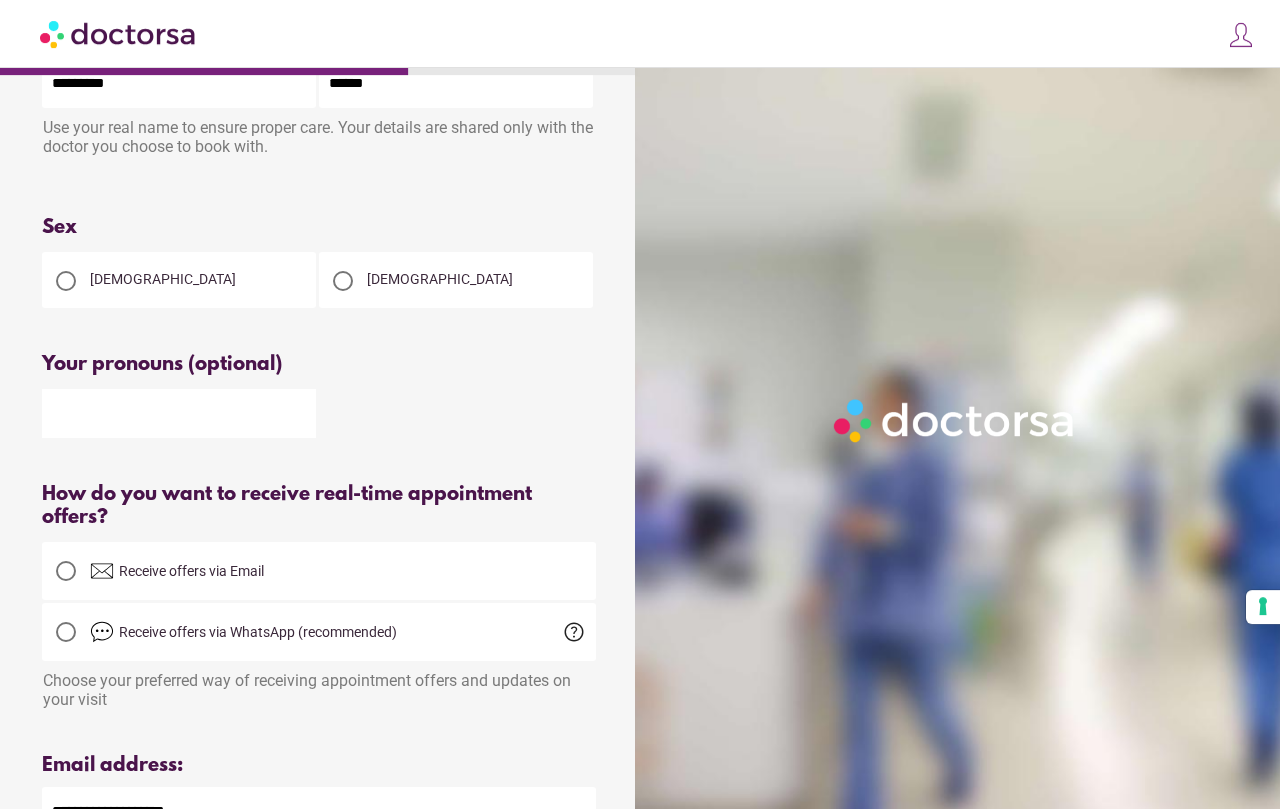 scroll, scrollTop: 94, scrollLeft: 0, axis: vertical 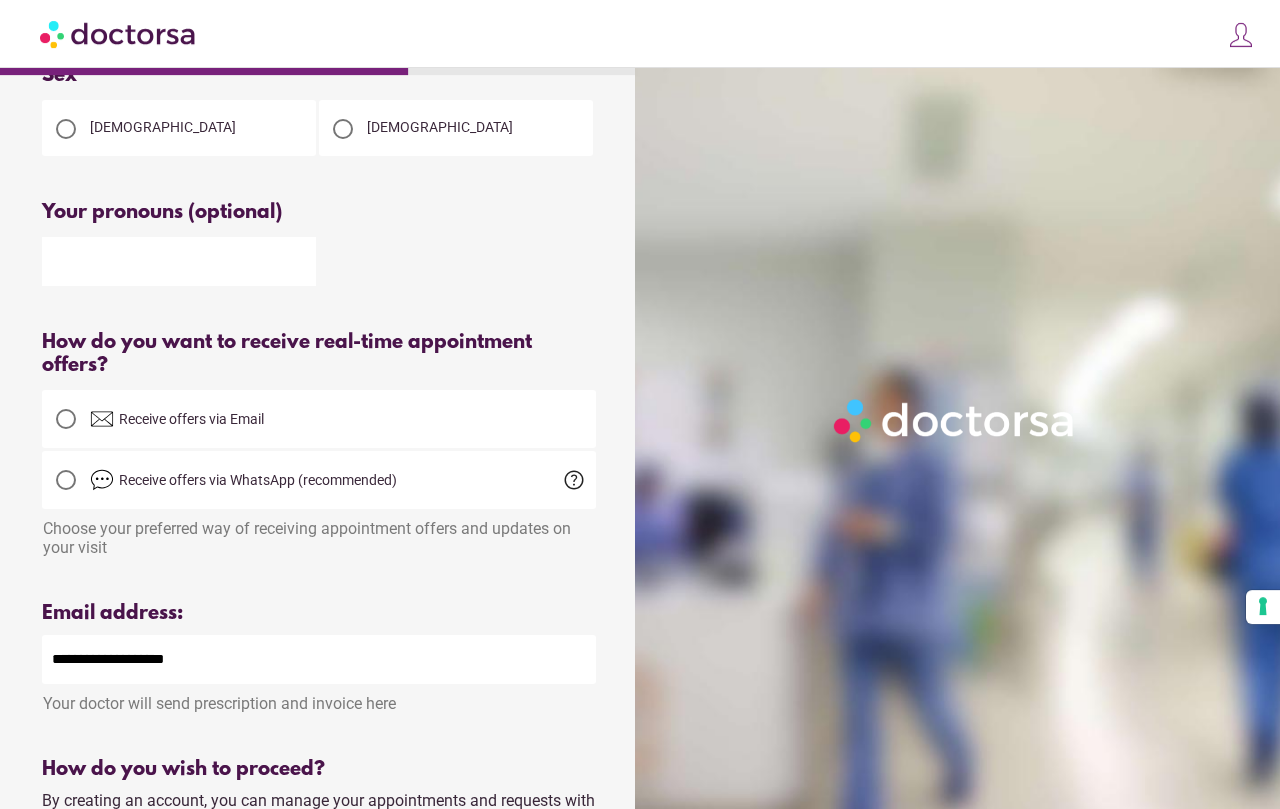 click at bounding box center (66, 419) 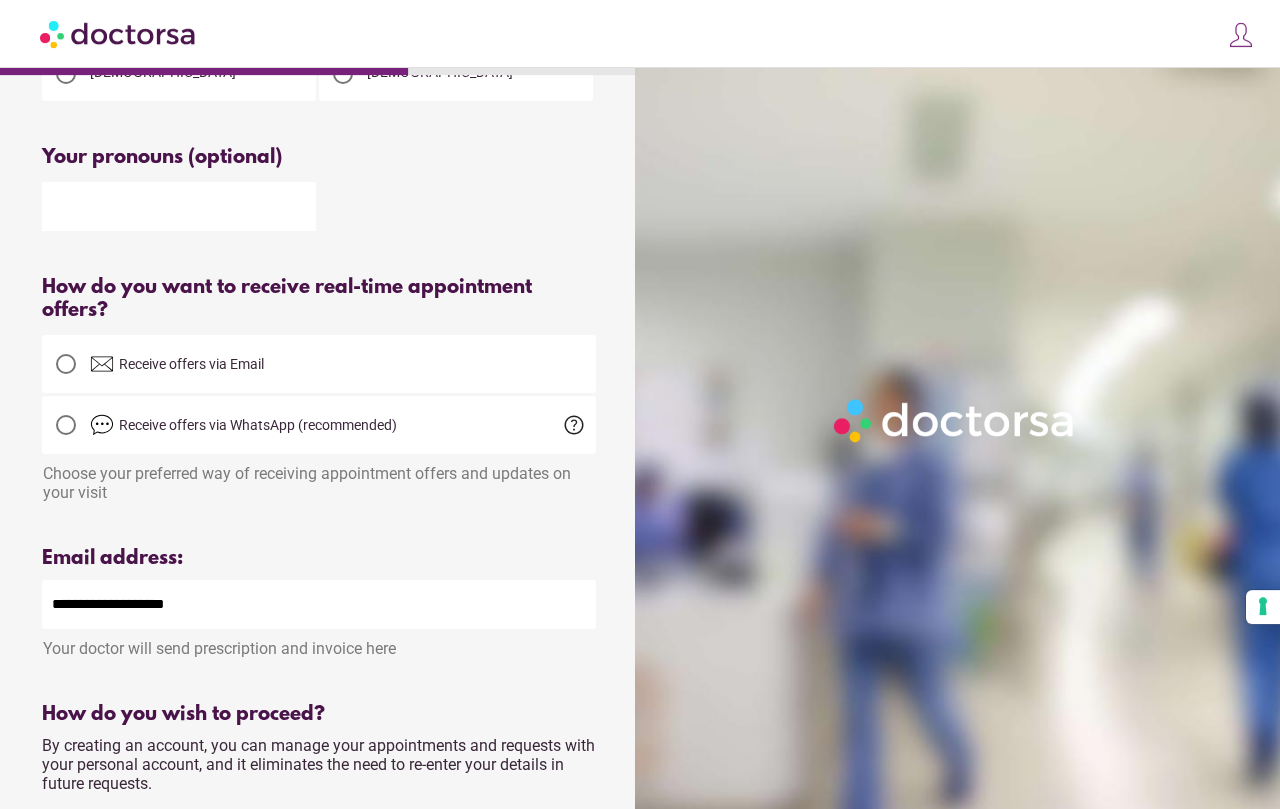 scroll, scrollTop: 305, scrollLeft: 0, axis: vertical 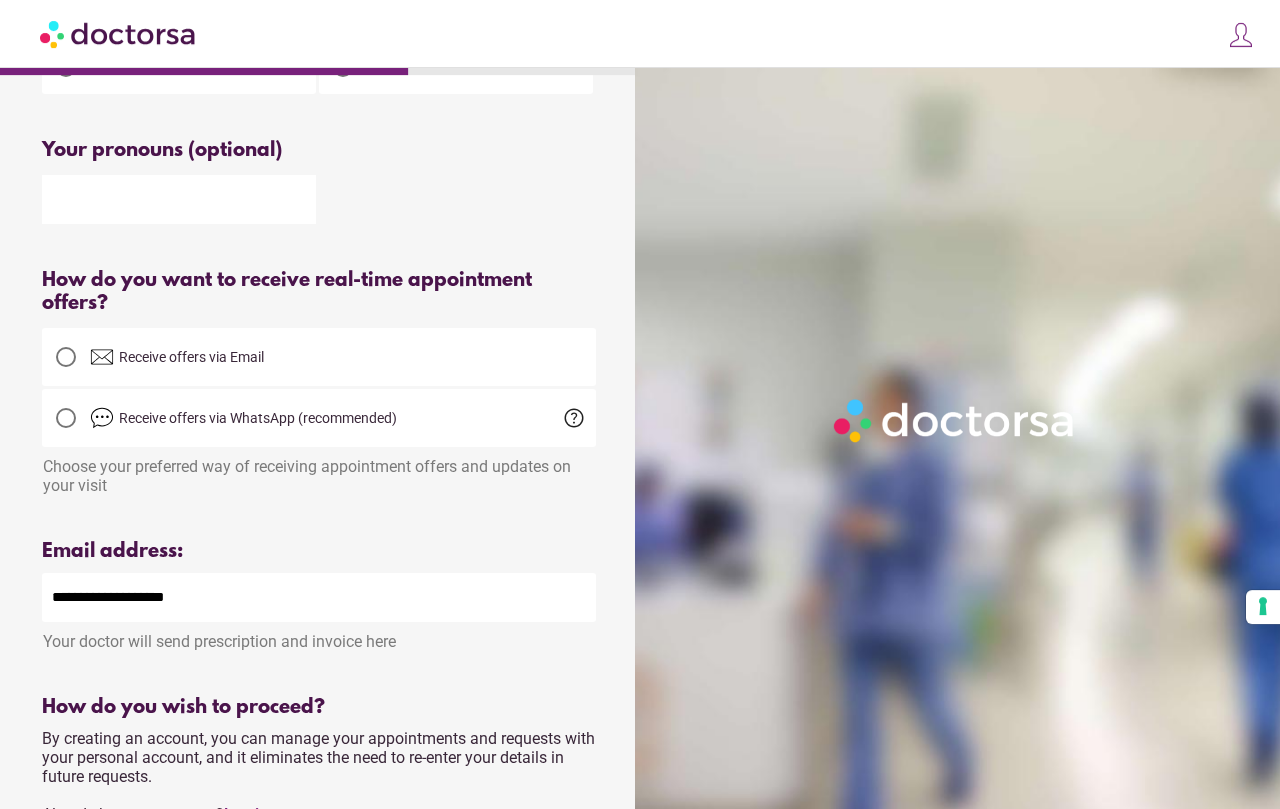 click at bounding box center [66, 418] 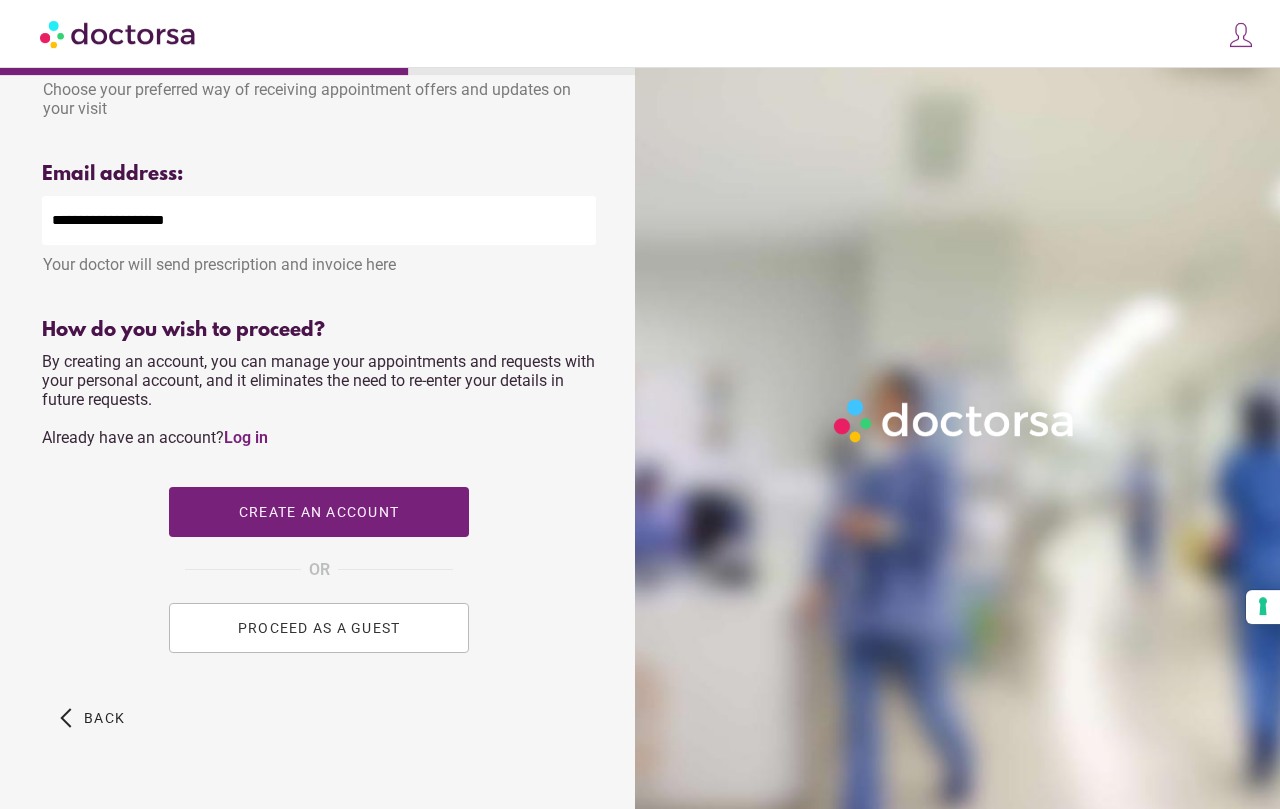 scroll, scrollTop: 738, scrollLeft: 0, axis: vertical 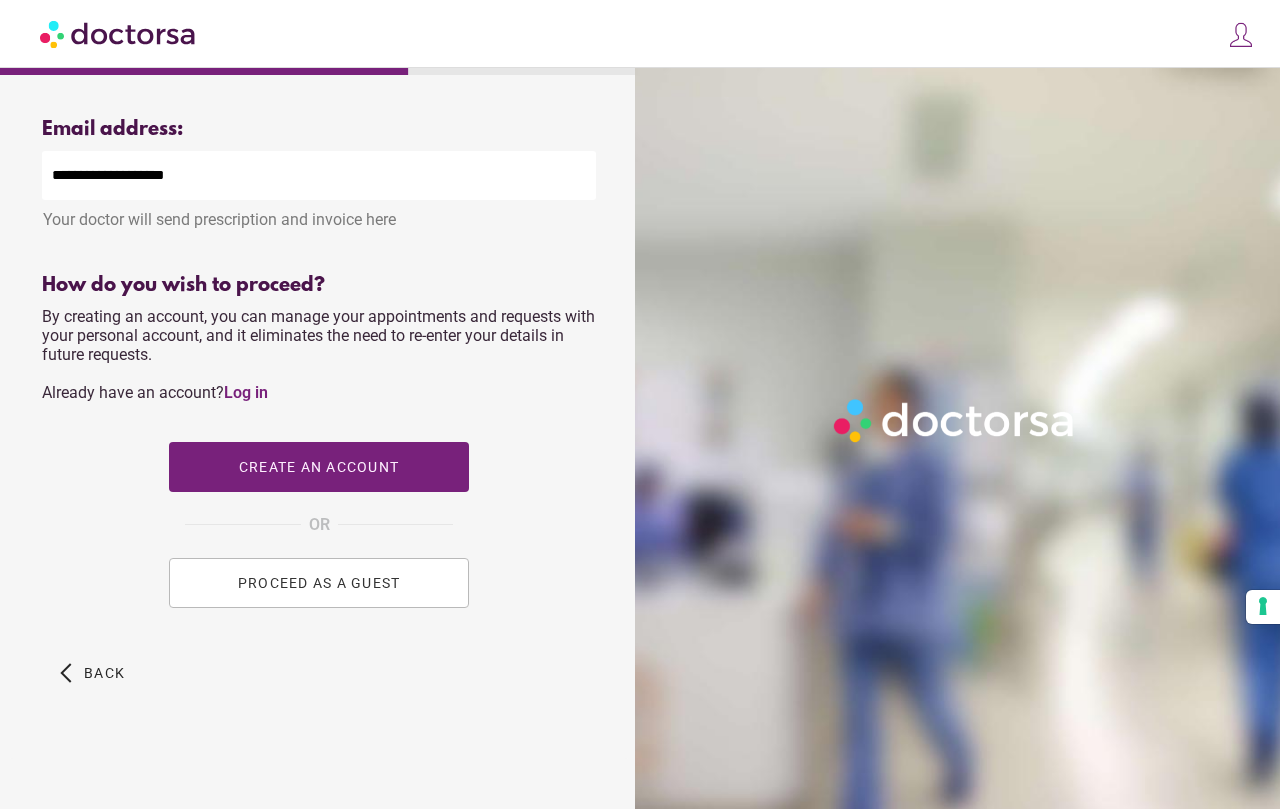 click on "PROCEED AS A GUEST" at bounding box center [319, 583] 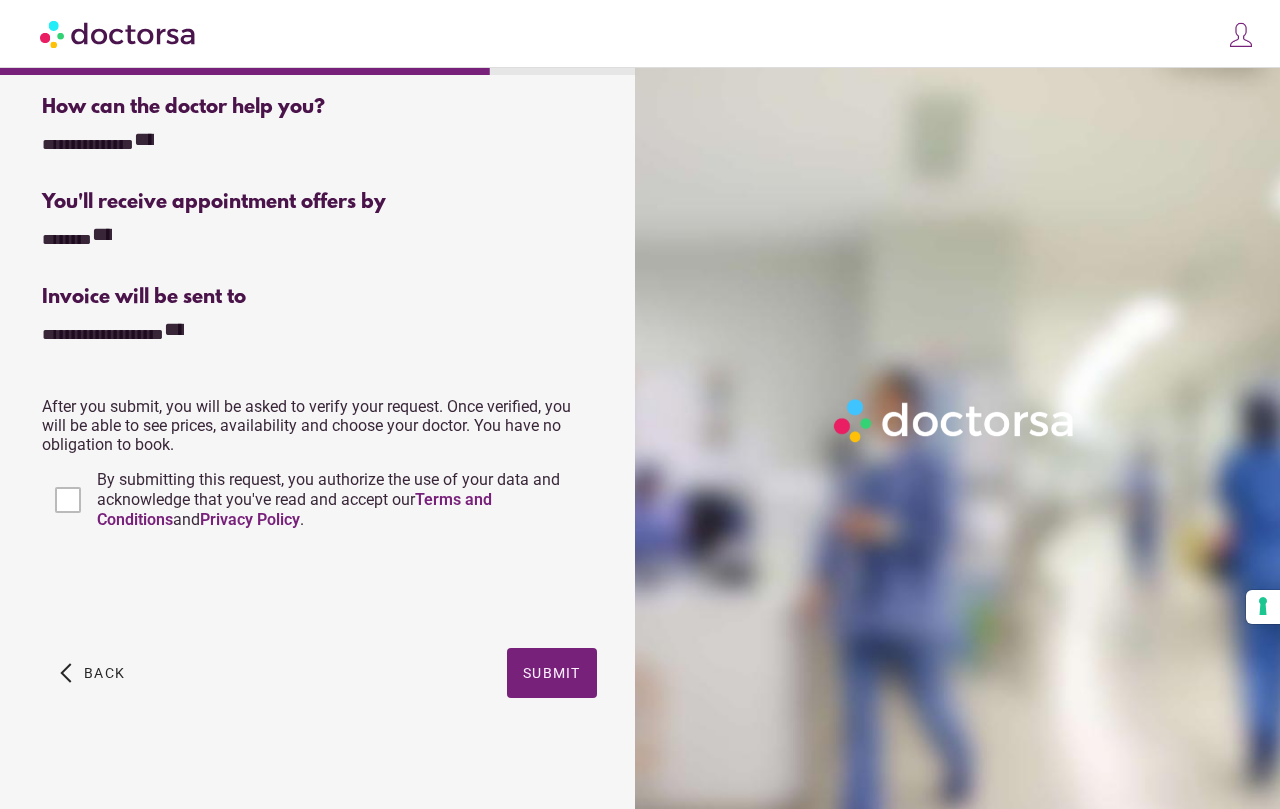 scroll, scrollTop: 370, scrollLeft: 0, axis: vertical 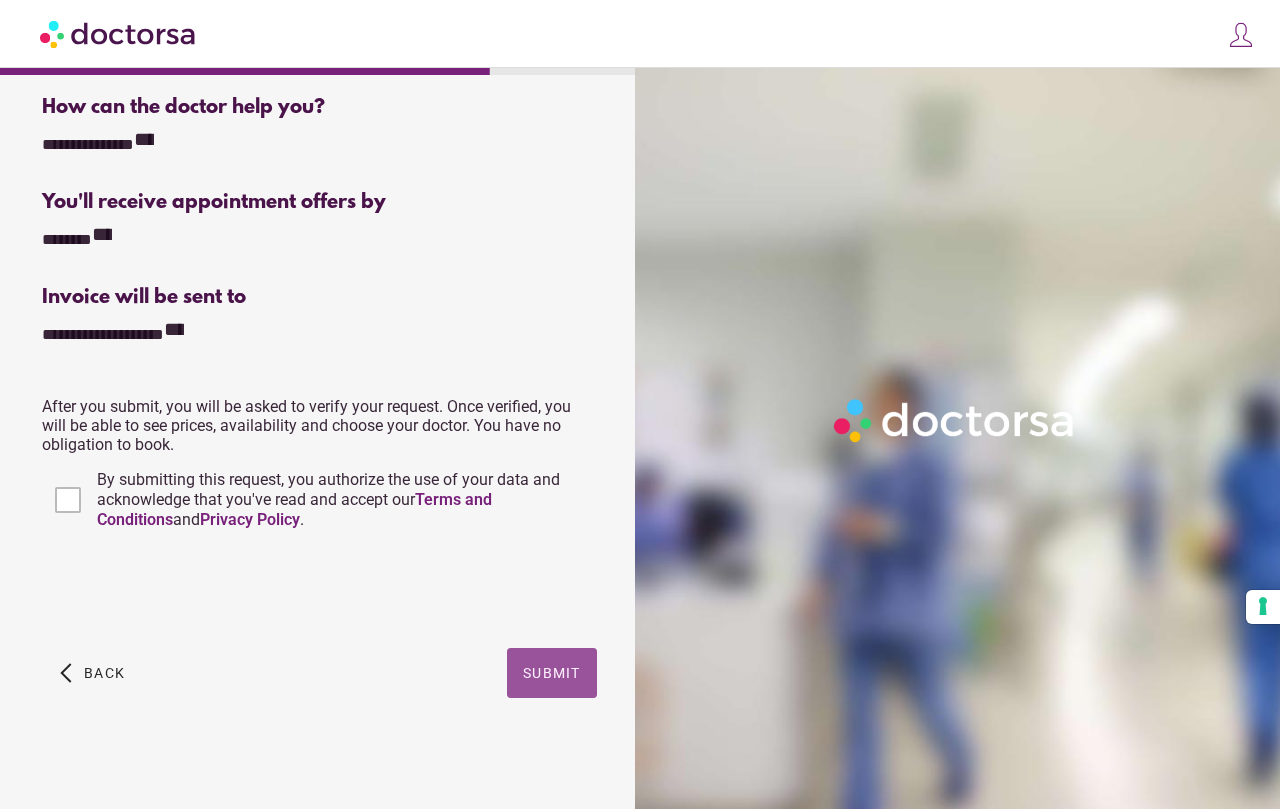 click on "Submit" at bounding box center (552, 673) 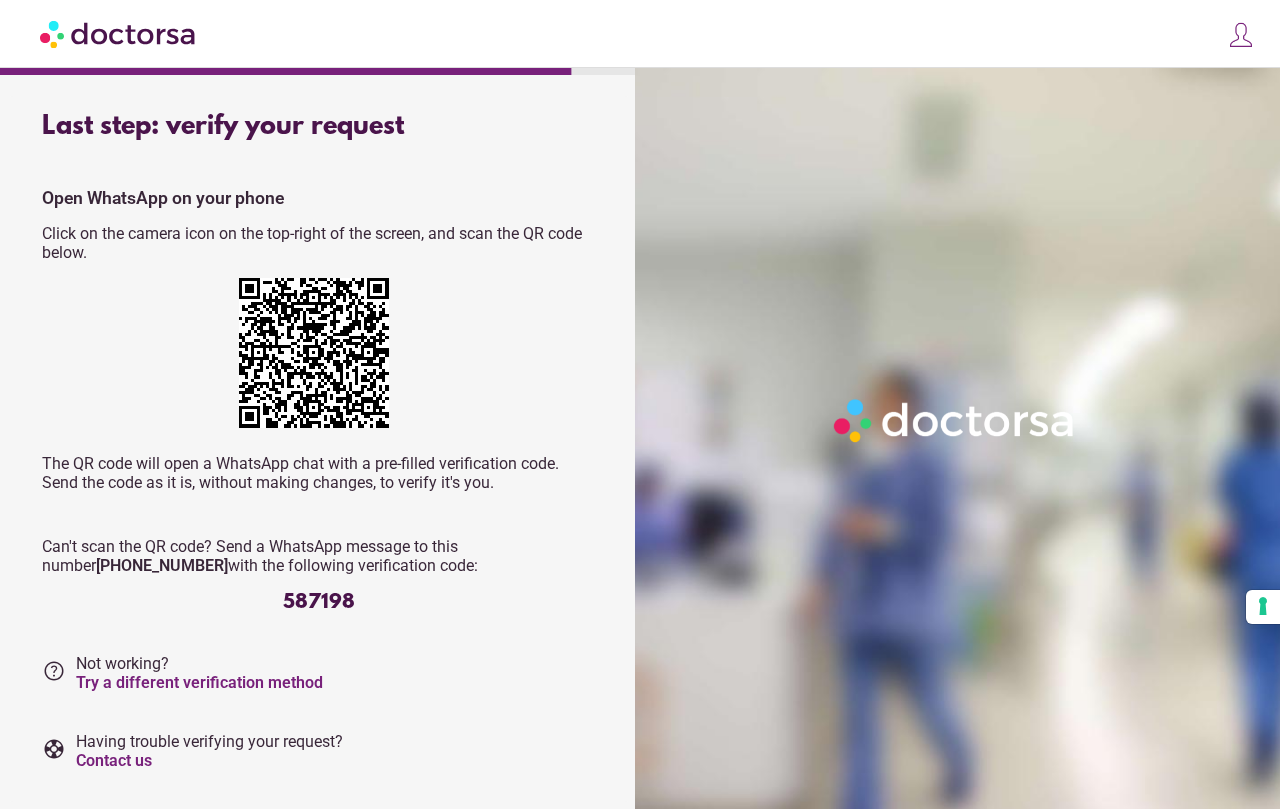 scroll, scrollTop: 0, scrollLeft: 0, axis: both 